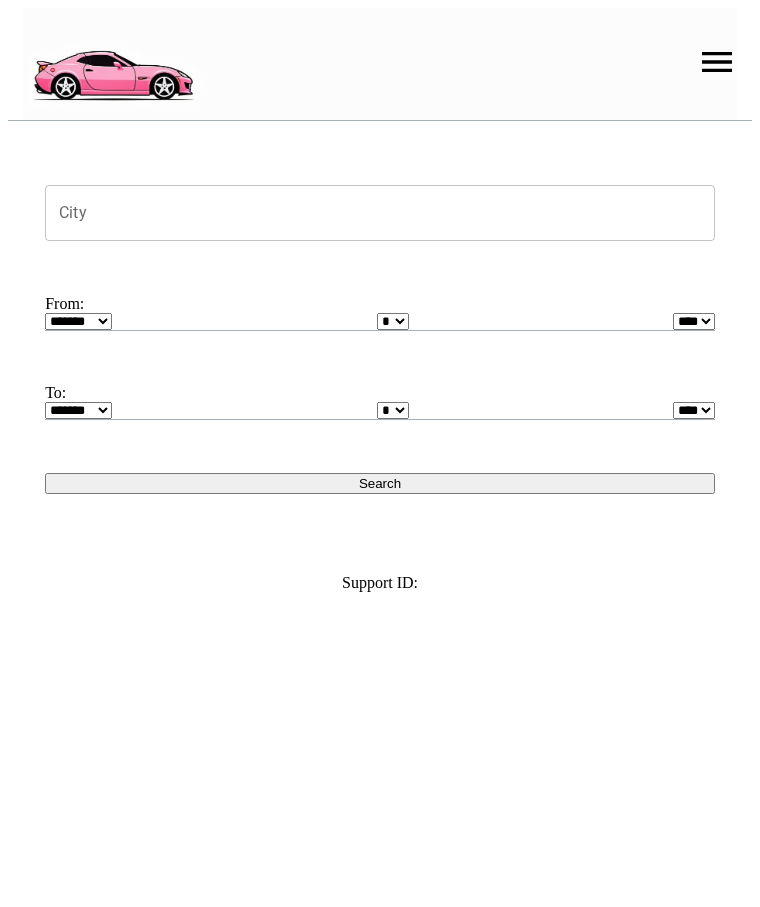 scroll, scrollTop: 0, scrollLeft: 0, axis: both 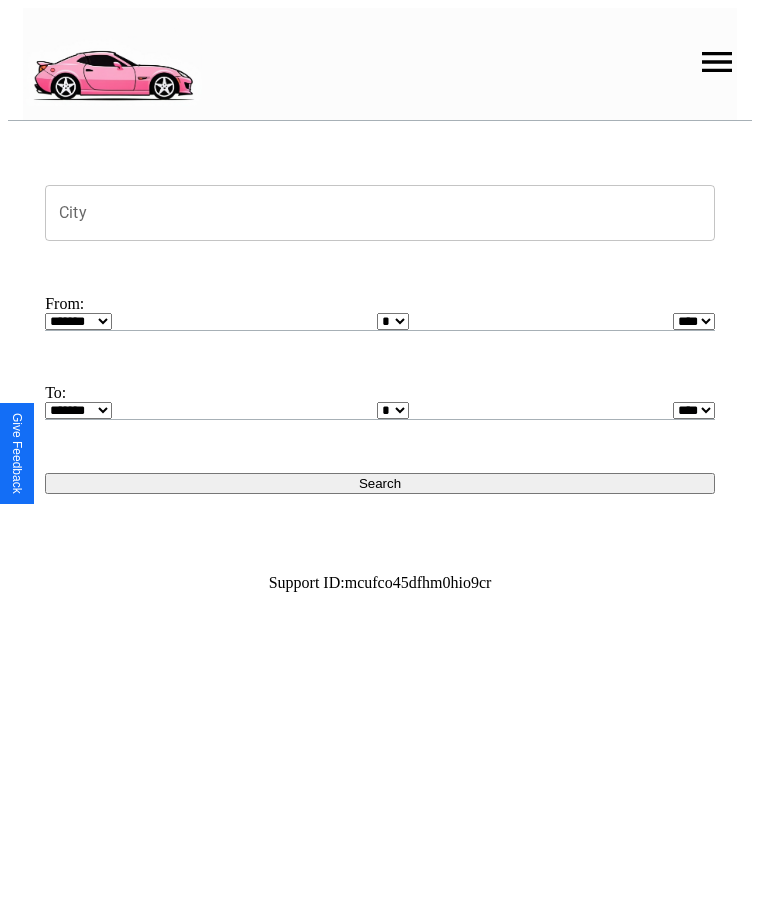 click at bounding box center (717, 62) 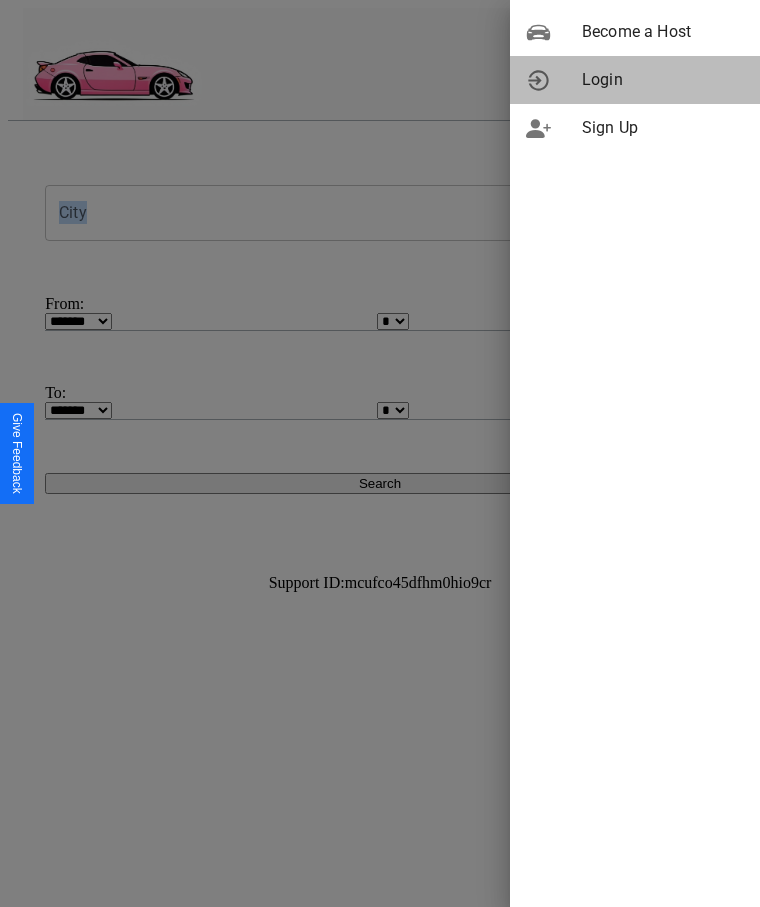 click on "Login" at bounding box center (663, 80) 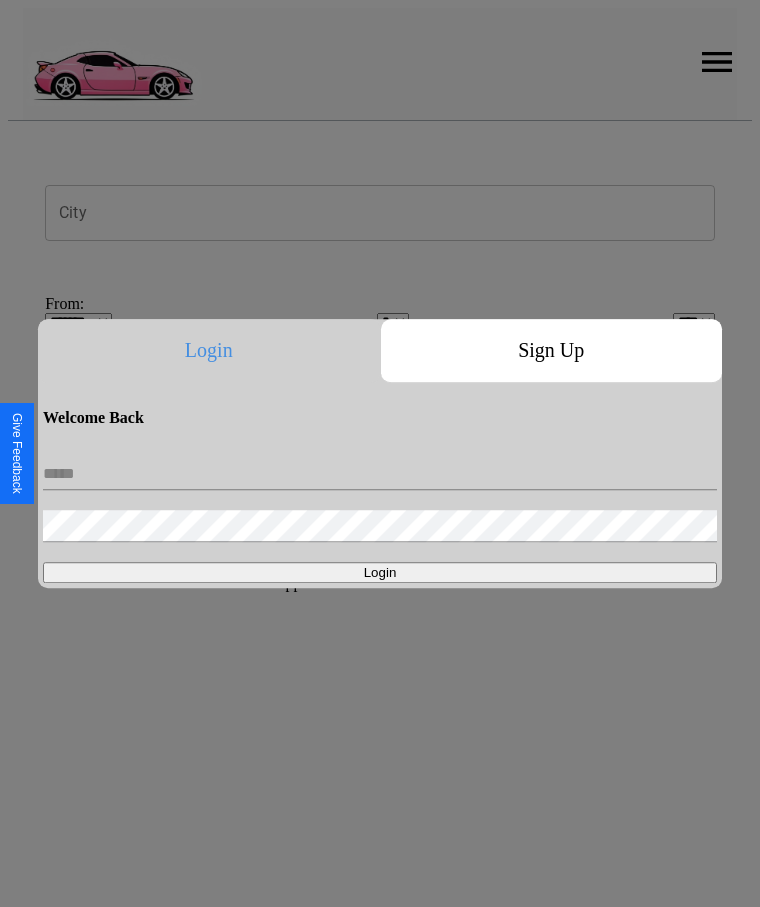 click at bounding box center (380, 474) 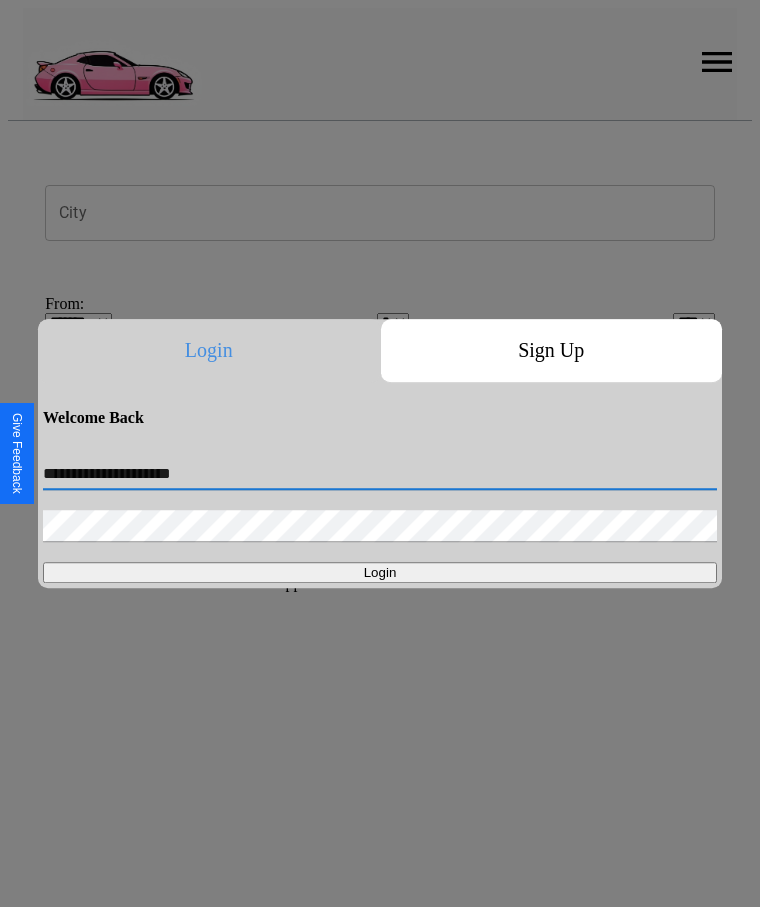 type on "**********" 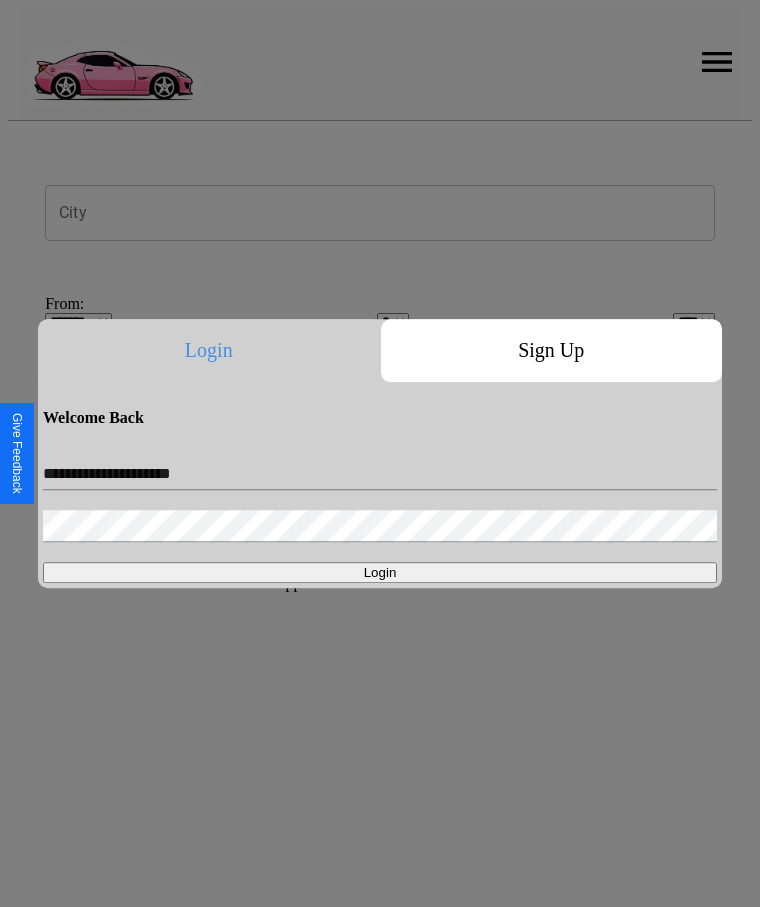 click on "Login" at bounding box center (380, 572) 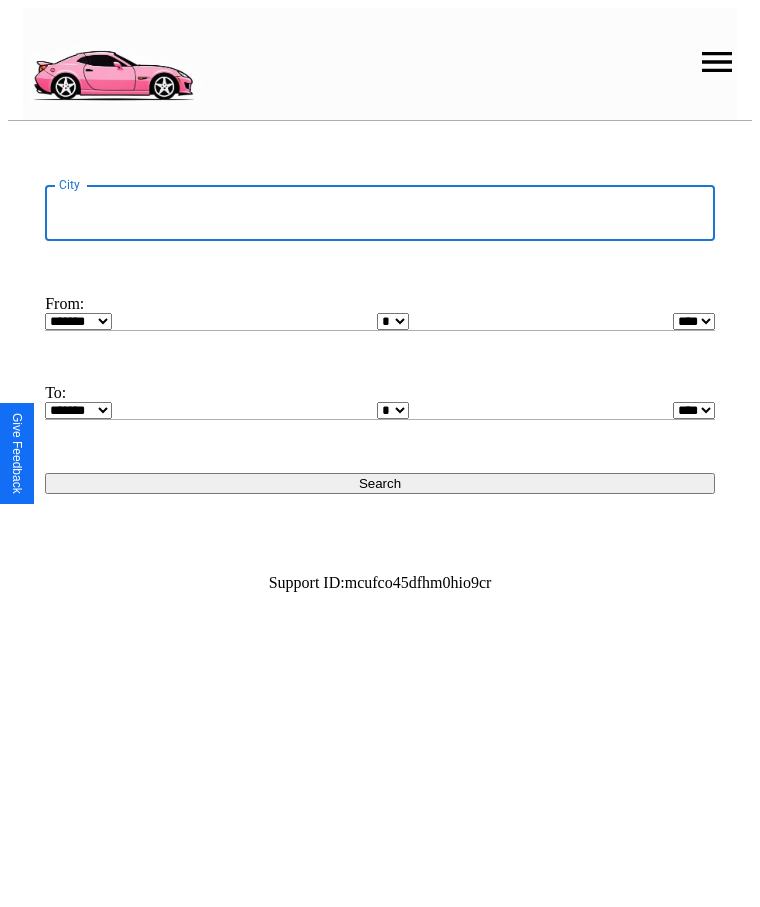 click on "City" at bounding box center (380, 213) 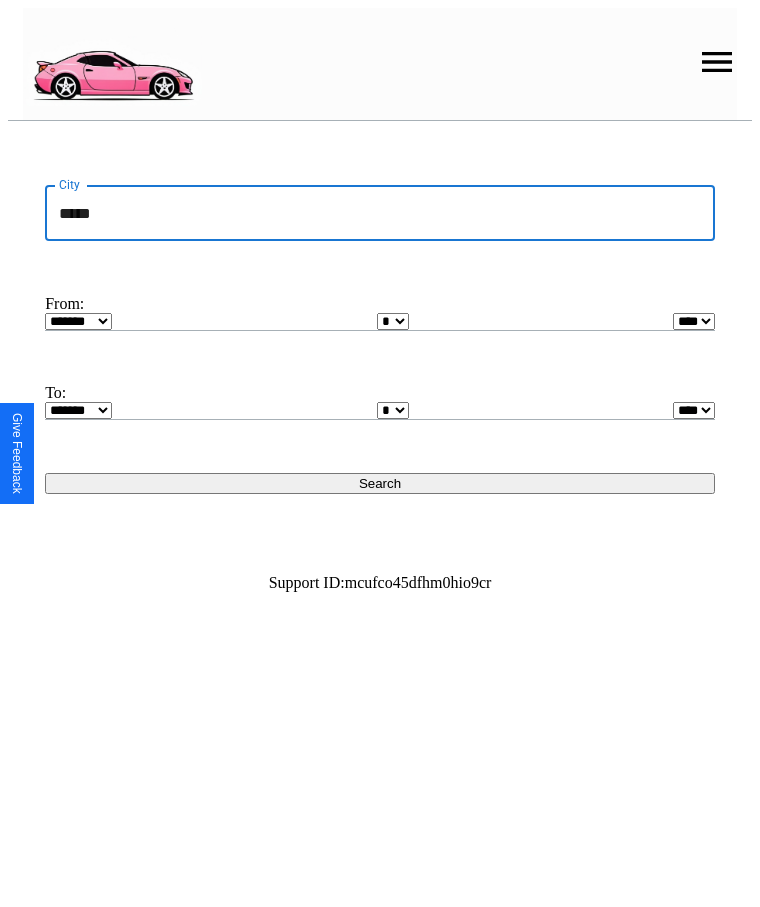 type on "*****" 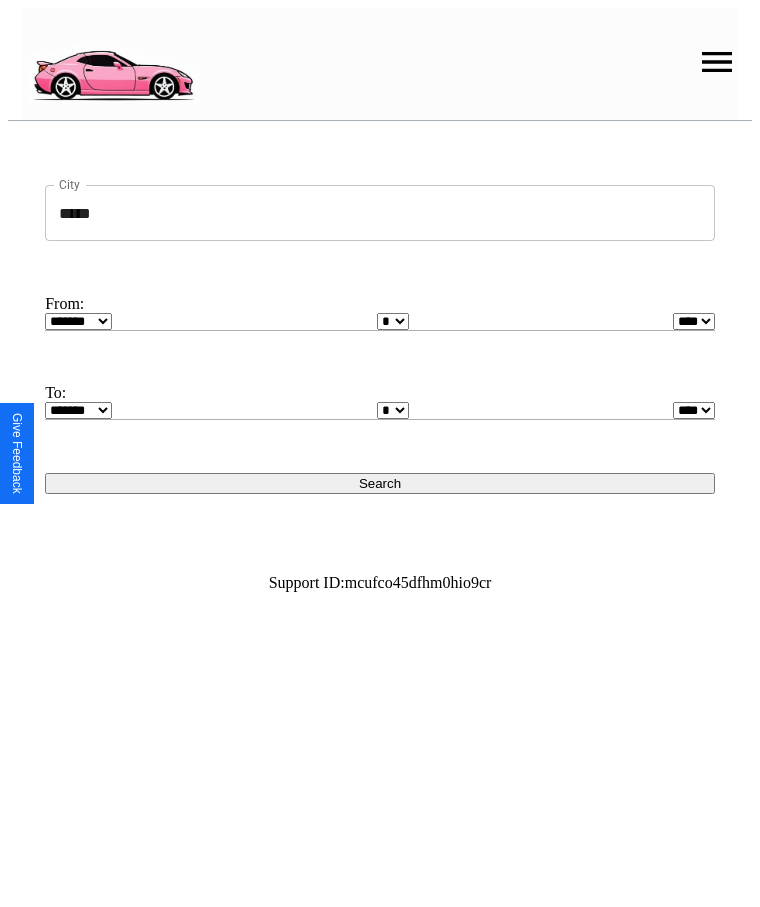 click on "******* ******** ***** ***** *** **** **** ****** ********* ******* ******** ********" at bounding box center (78, 321) 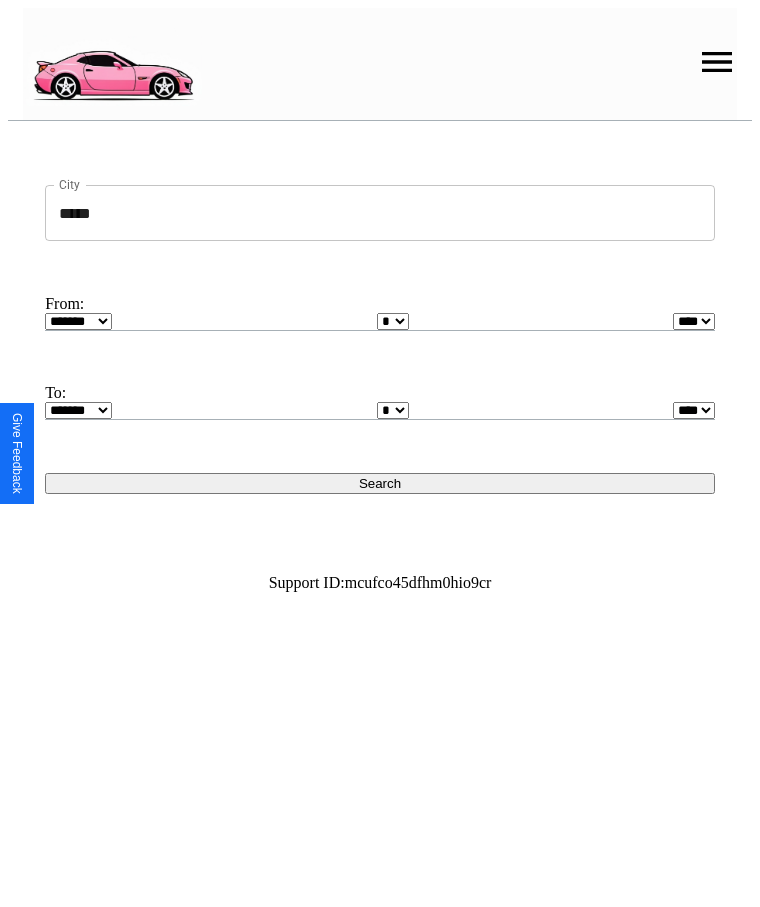 click on "* * * * * * * * * ** ** ** ** ** ** ** ** ** ** ** ** ** ** ** ** ** ** ** ** ** **" at bounding box center [393, 321] 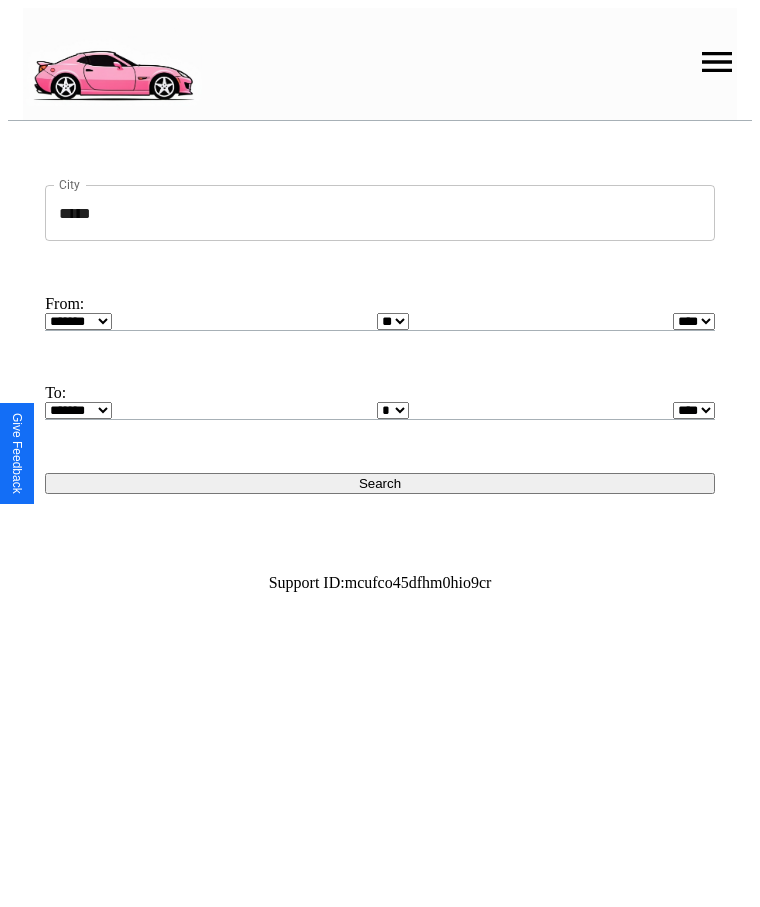 click on "**** **** **** **** **** **** **** **** **** ****" at bounding box center (694, 321) 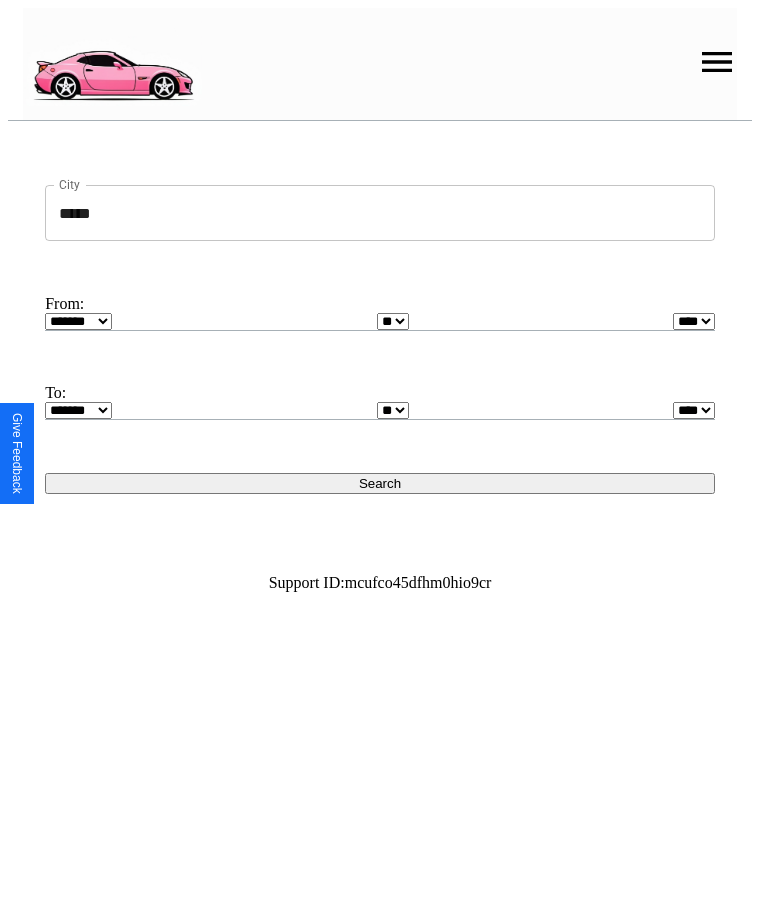 click on "* * * * * * * * * ** ** ** ** ** ** ** ** ** ** ** ** ** ** ** ** ** ** ** ** ** **" at bounding box center (393, 410) 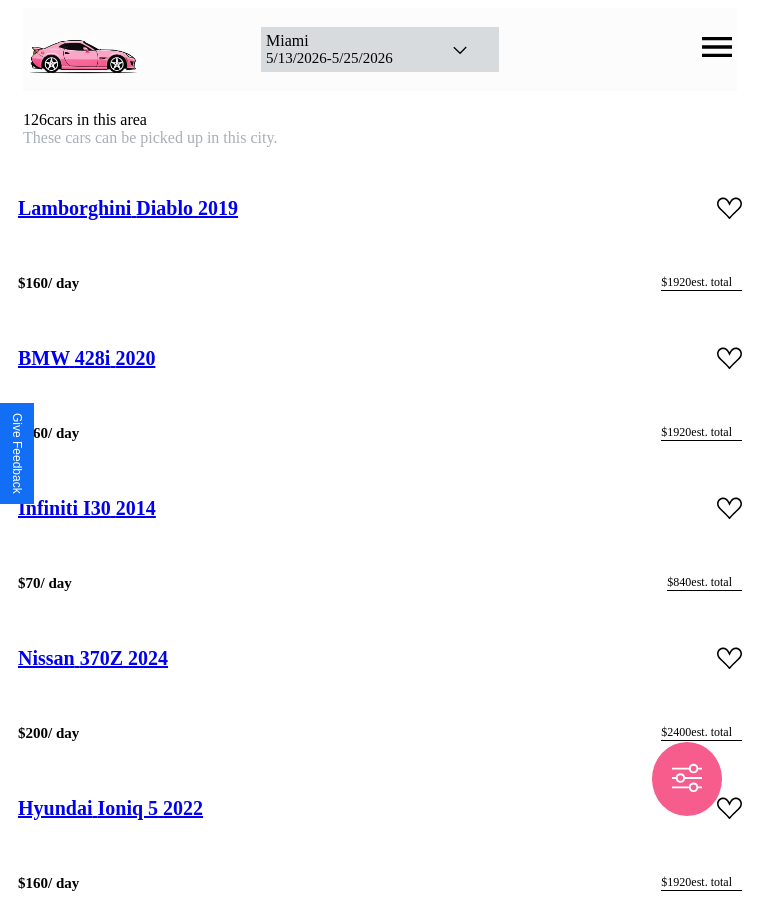 scroll, scrollTop: 4952, scrollLeft: 0, axis: vertical 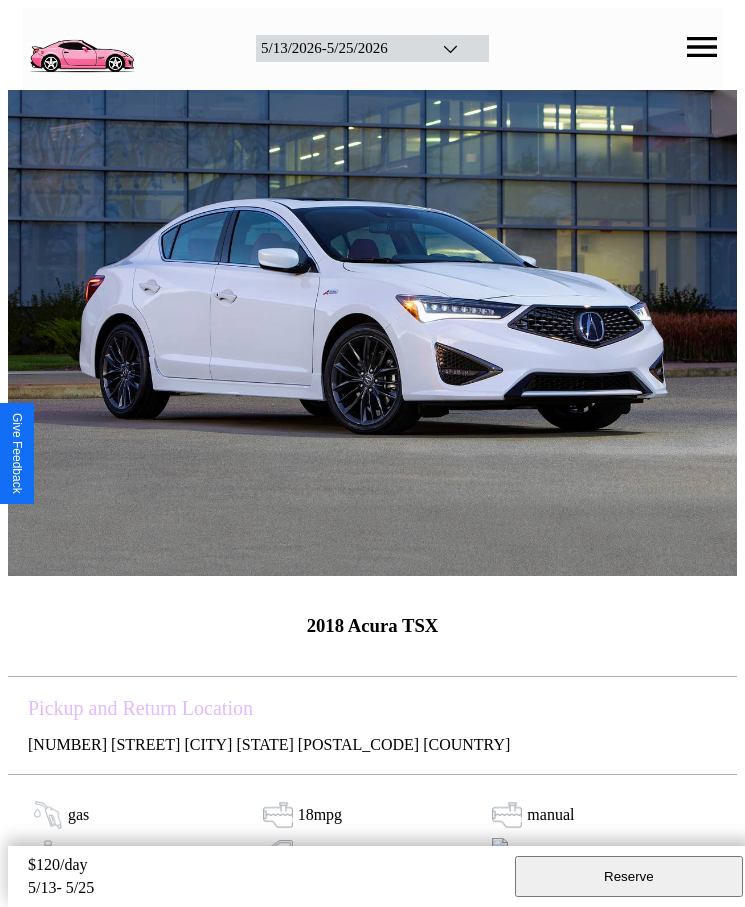 click on "$ 120 /day" at bounding box center [266, 867] 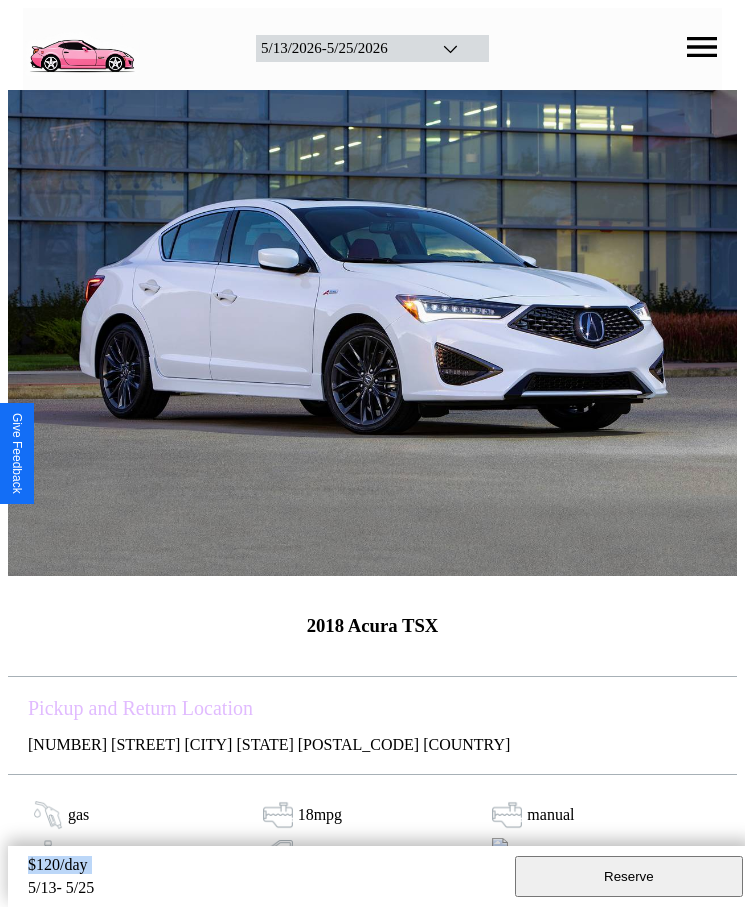 click on "$ 120 /day" at bounding box center (266, 867) 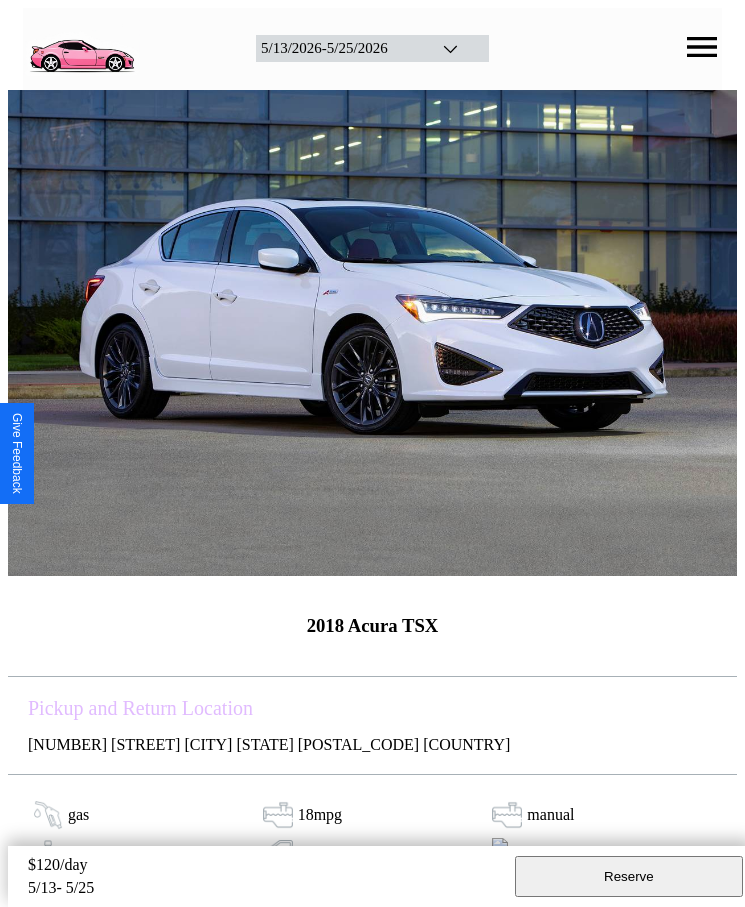 click on "$ 120 /day" at bounding box center (266, 867) 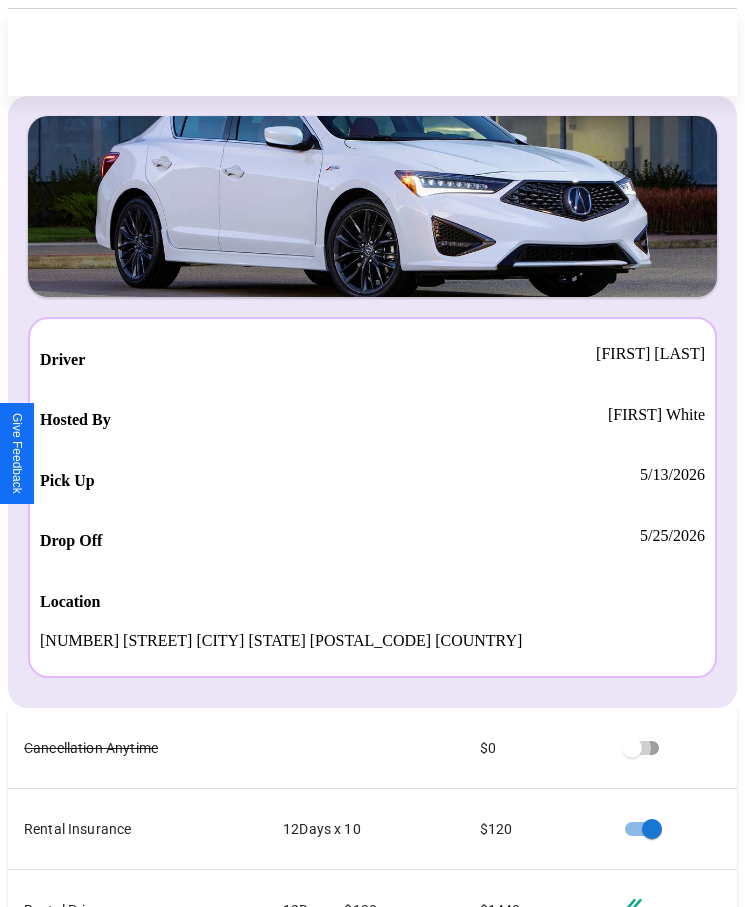 scroll, scrollTop: 23, scrollLeft: 0, axis: vertical 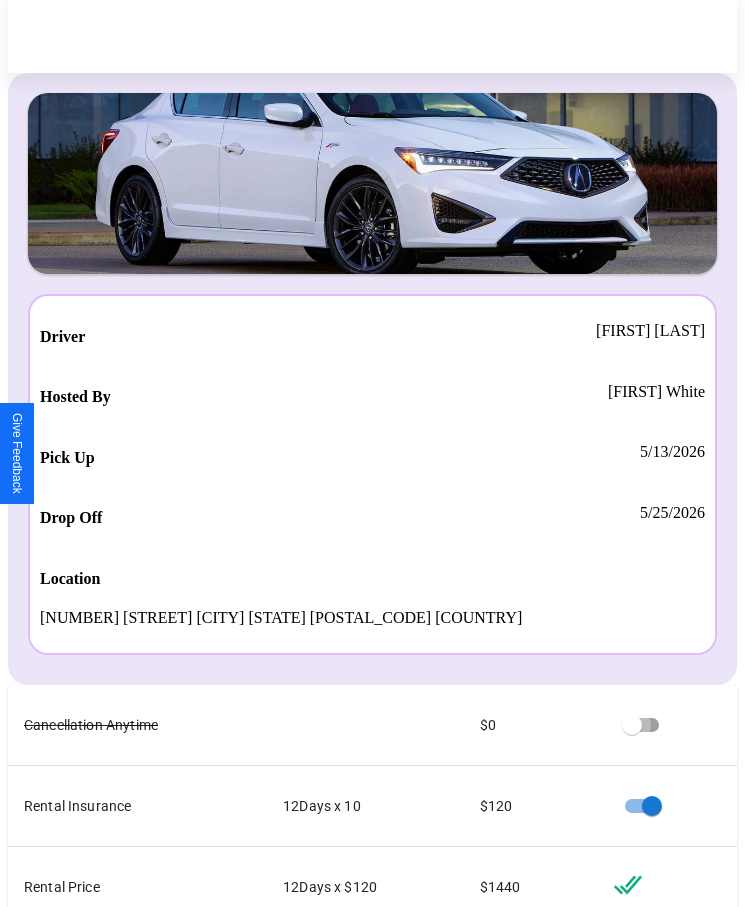 click on "Checkout" at bounding box center [530, 1118] 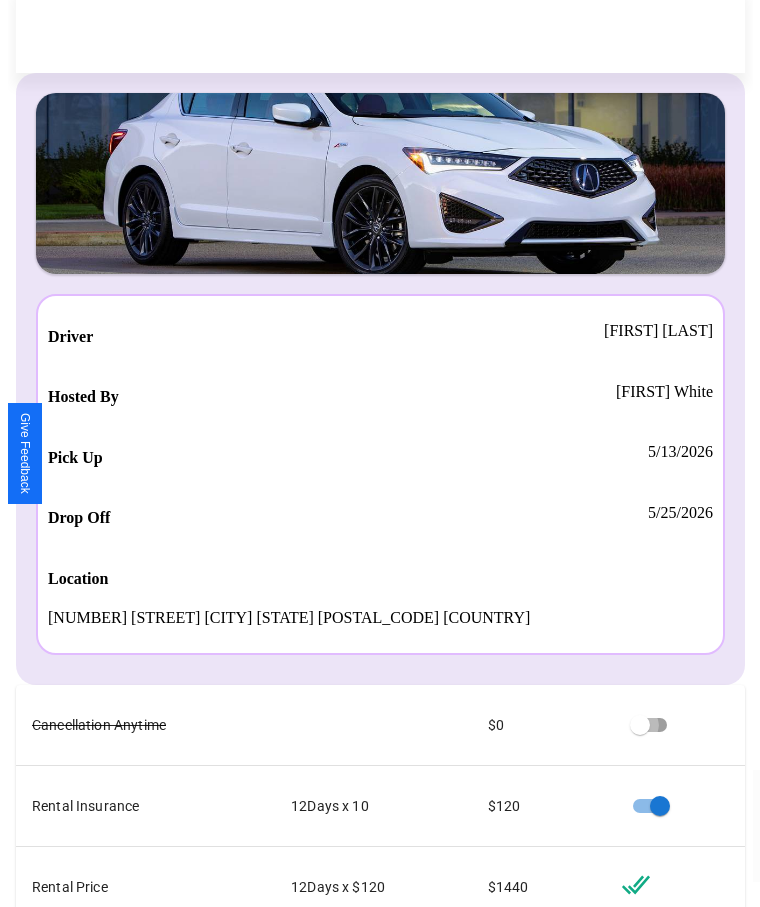 scroll, scrollTop: 0, scrollLeft: 0, axis: both 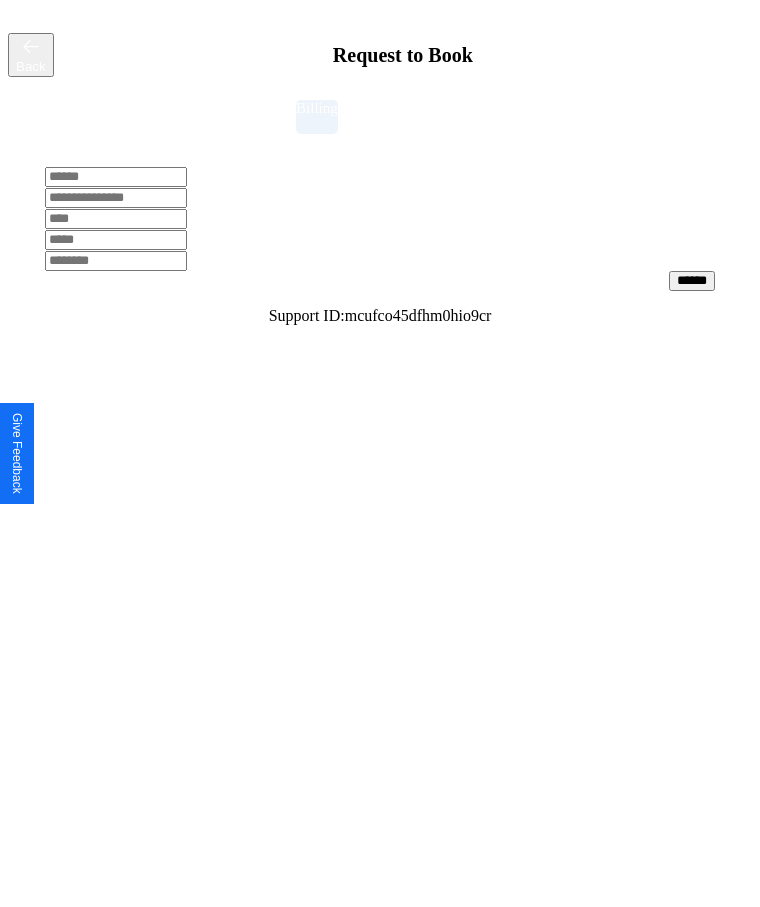 click at bounding box center (116, 177) 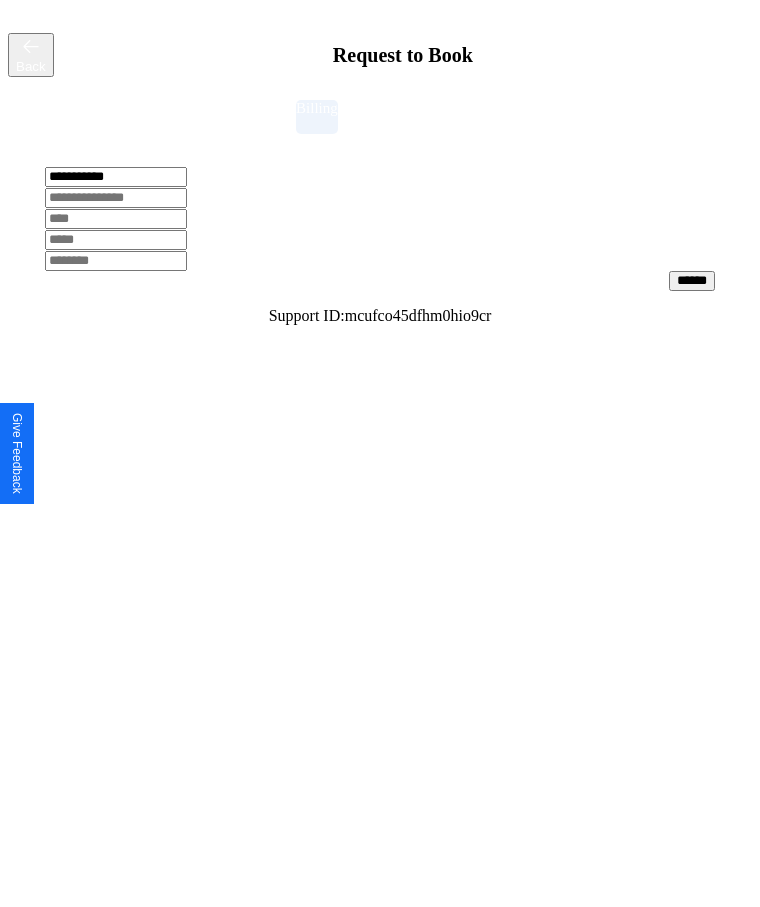 type on "**********" 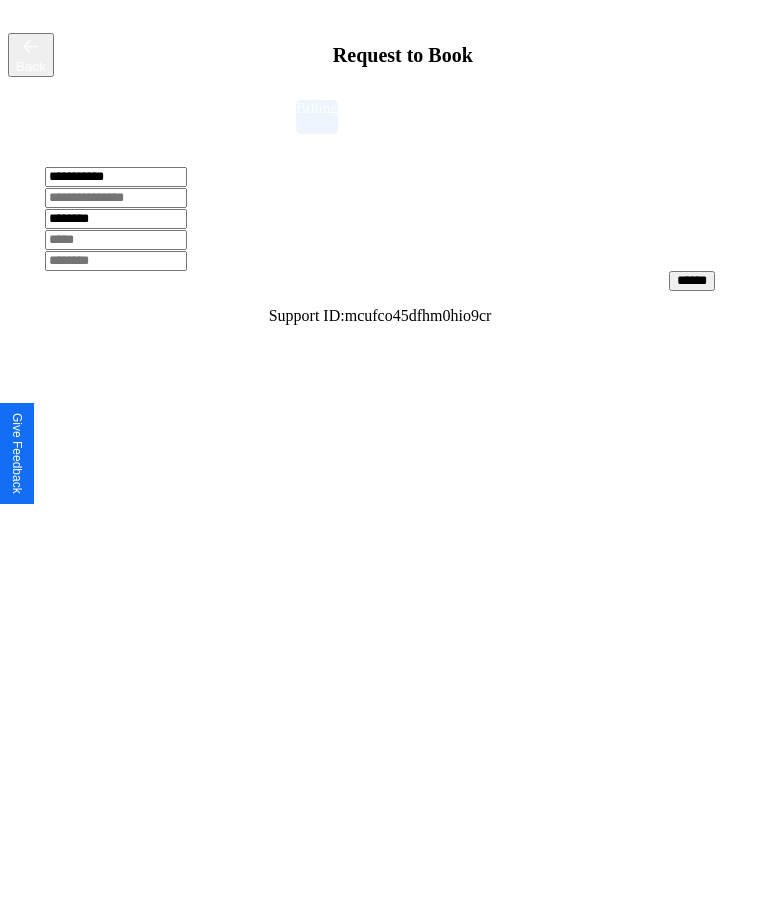 type on "********" 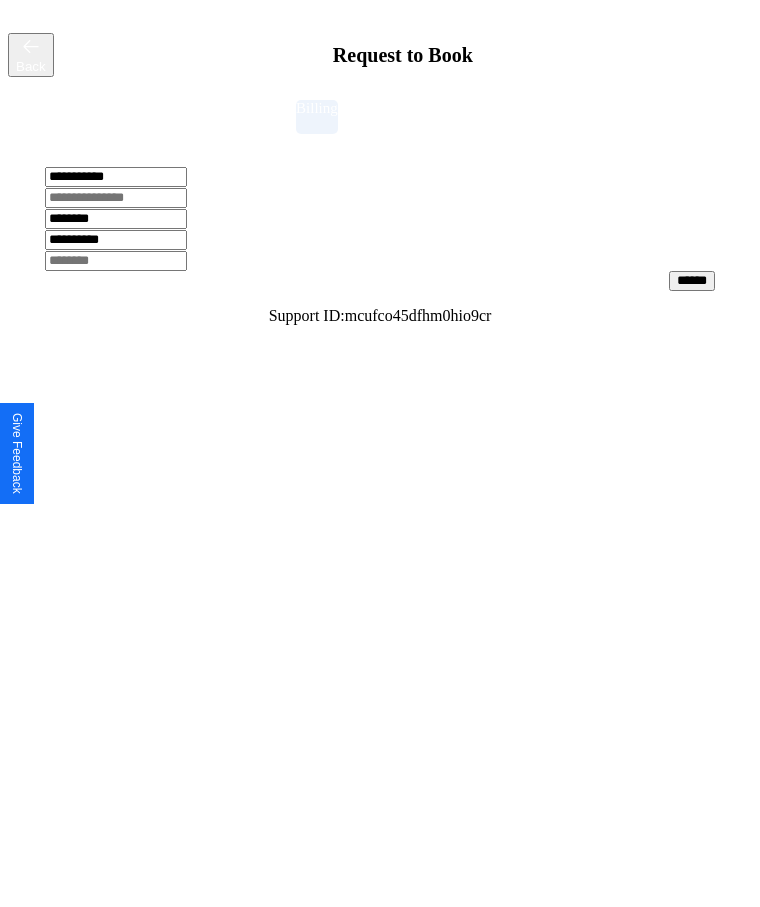 type on "**********" 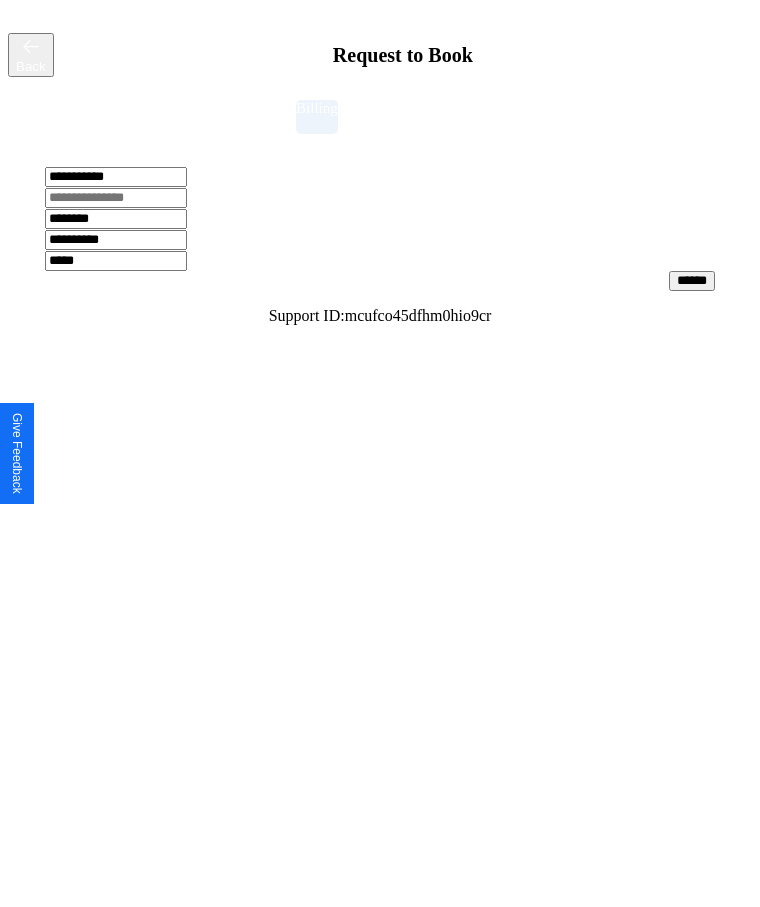 type on "*****" 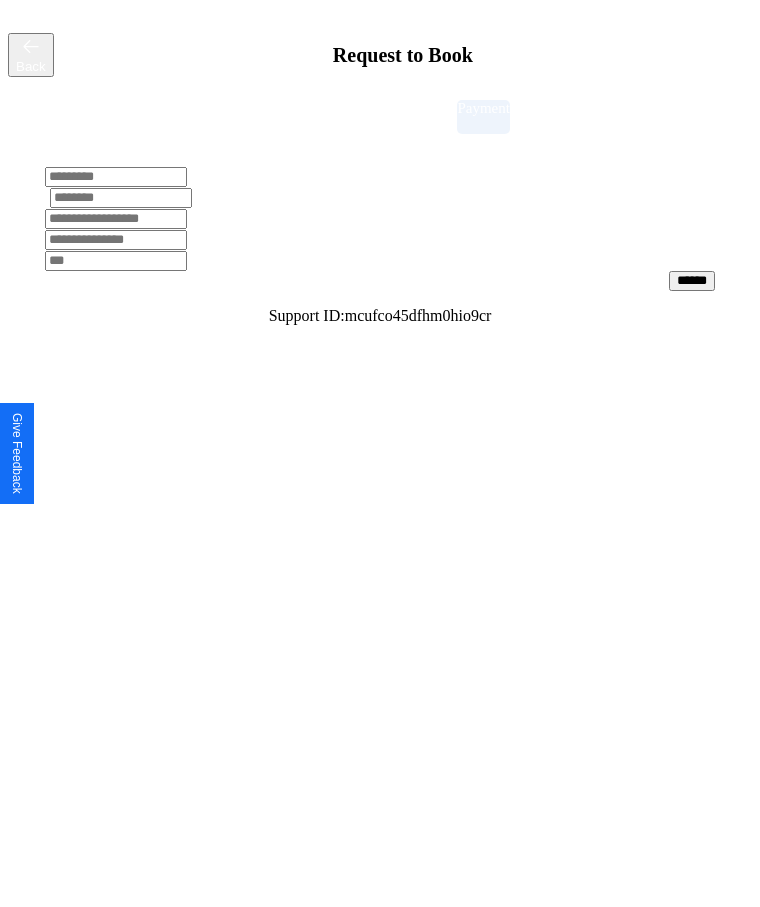 click at bounding box center (116, 177) 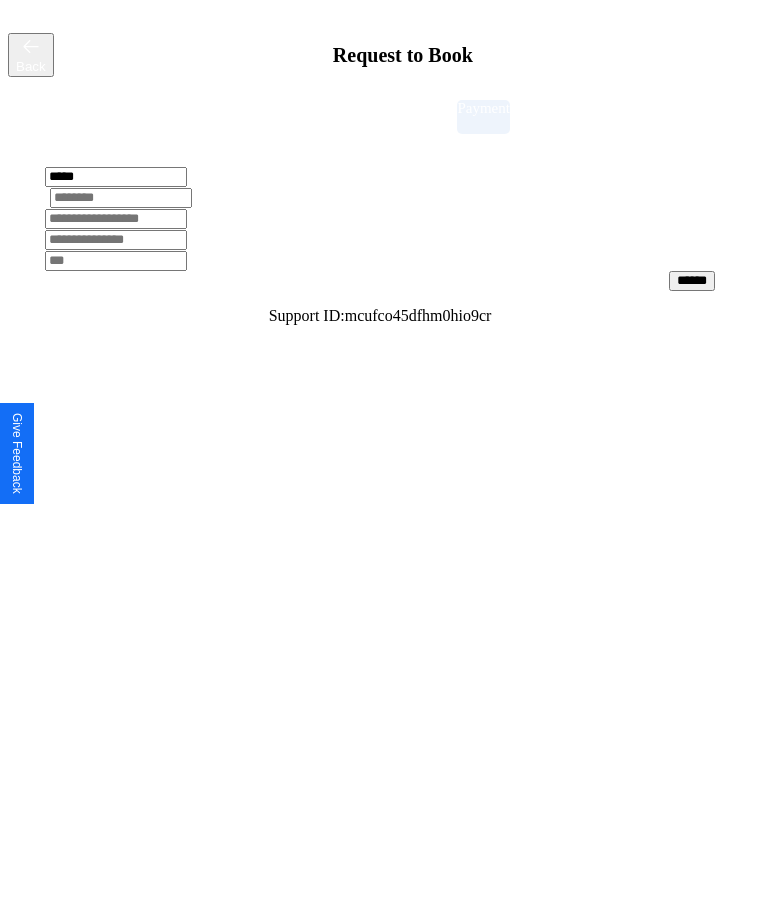 type on "*****" 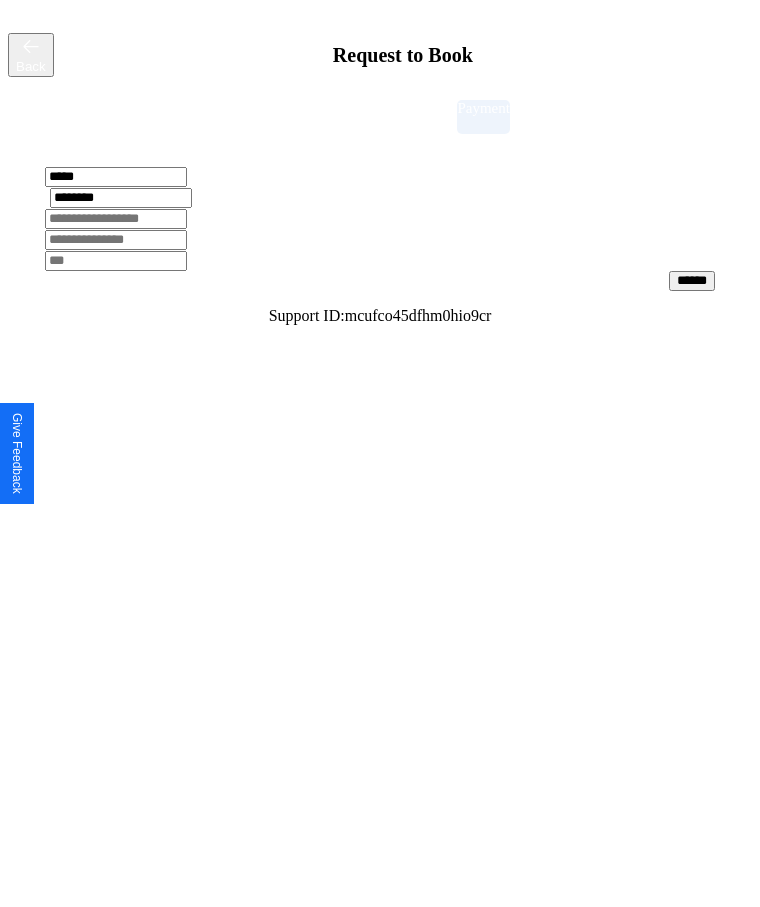 type on "********" 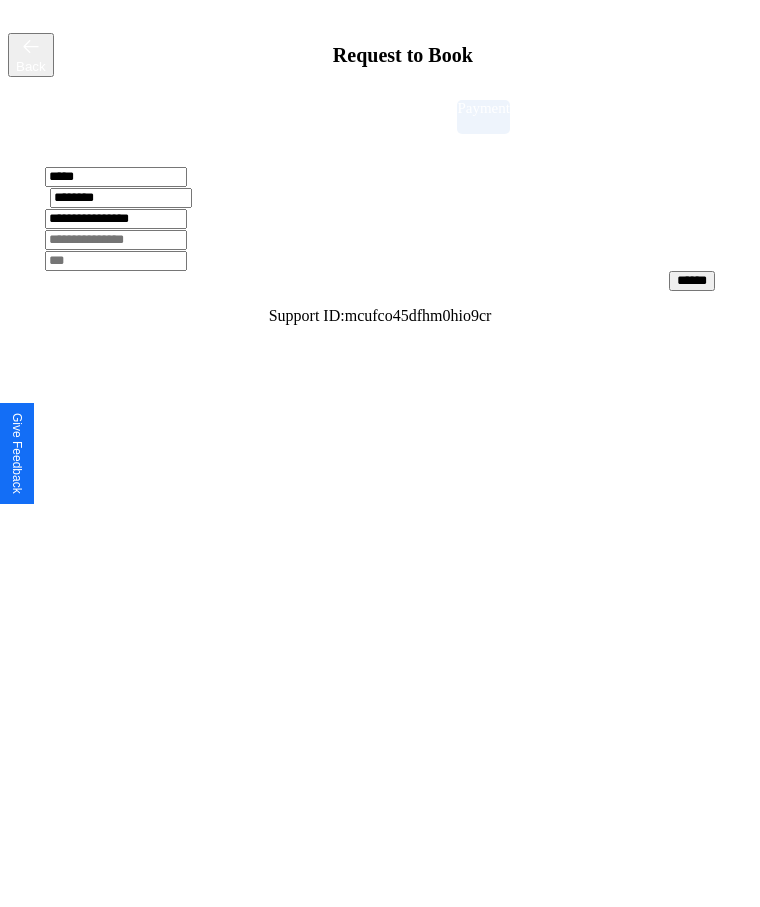 type on "**********" 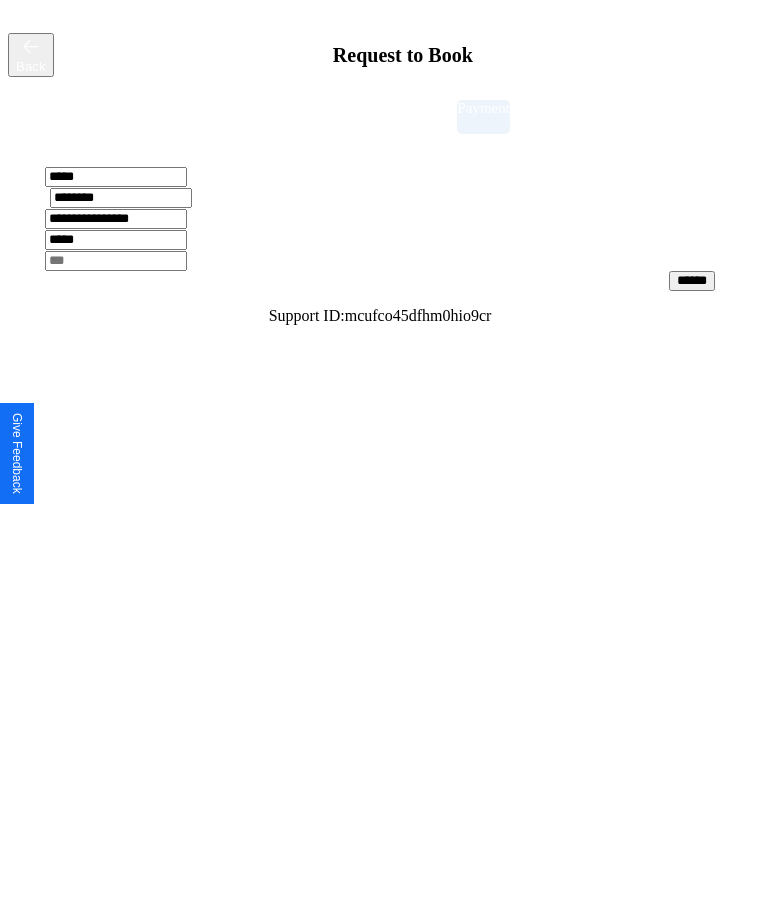 type on "*****" 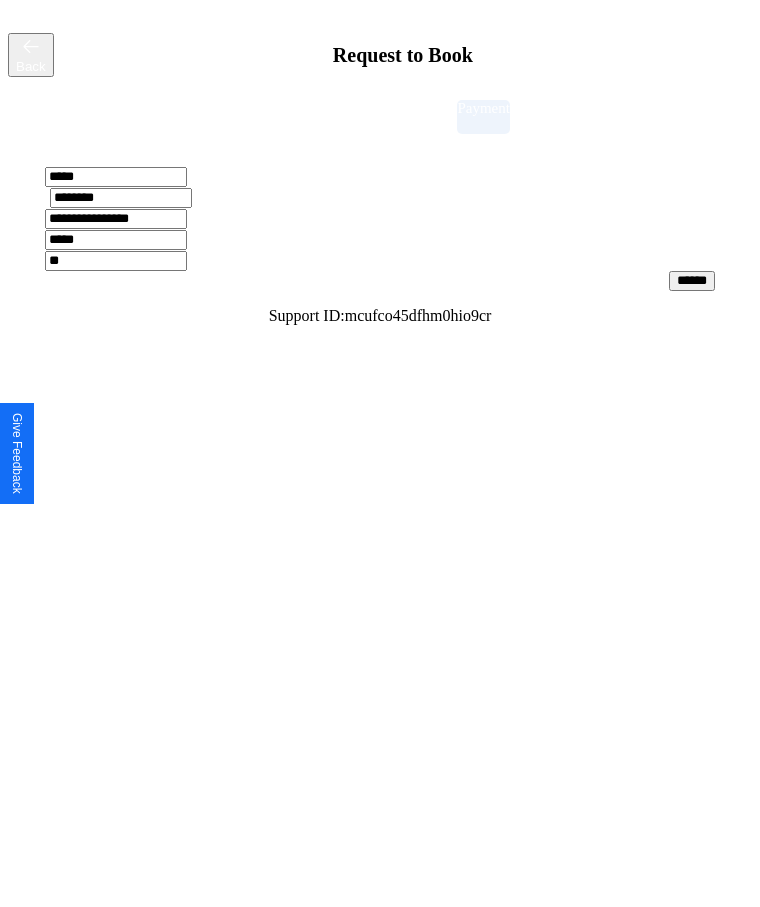 type on "***" 